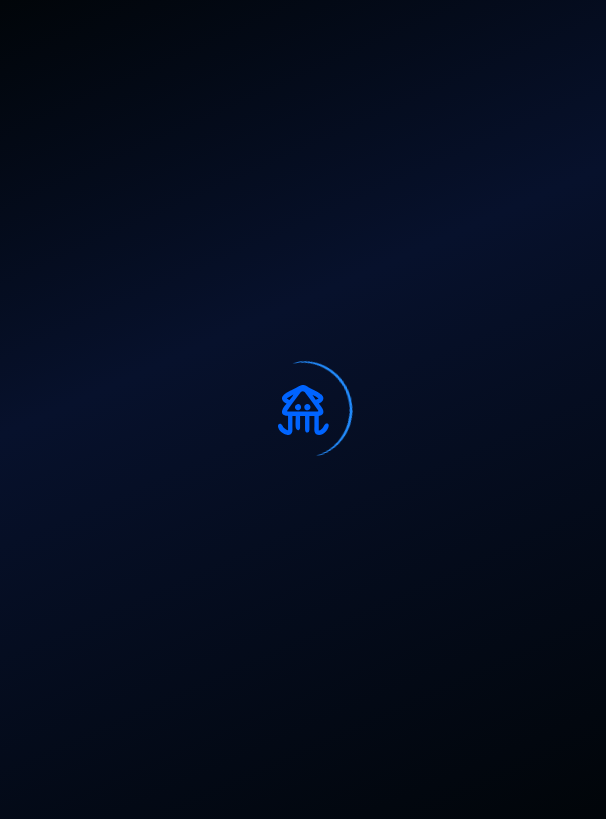 scroll, scrollTop: 0, scrollLeft: 0, axis: both 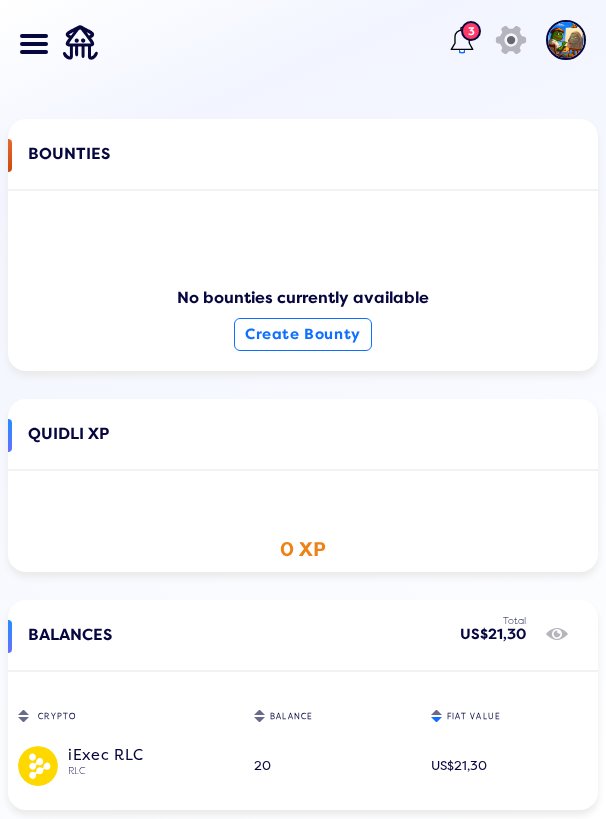 click on "BOUNTIES" at bounding box center [303, 174] 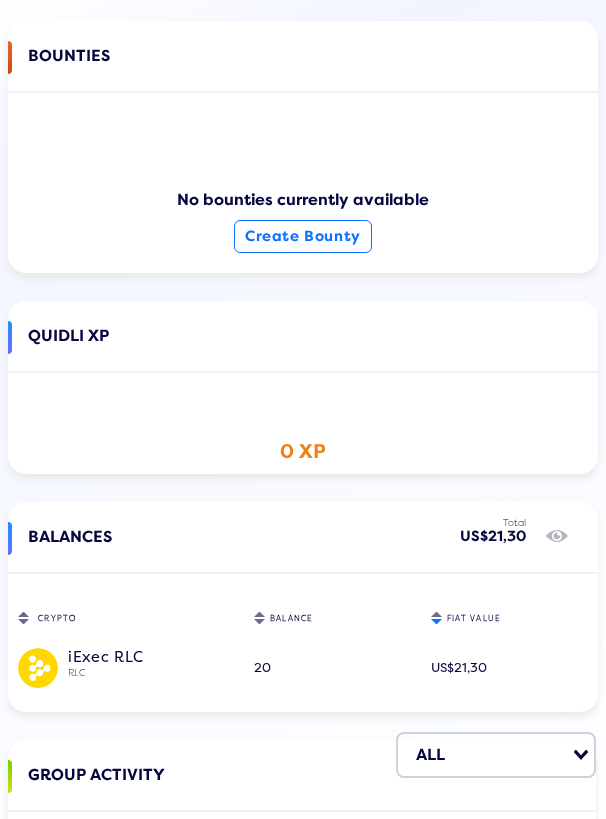 scroll, scrollTop: 0, scrollLeft: 0, axis: both 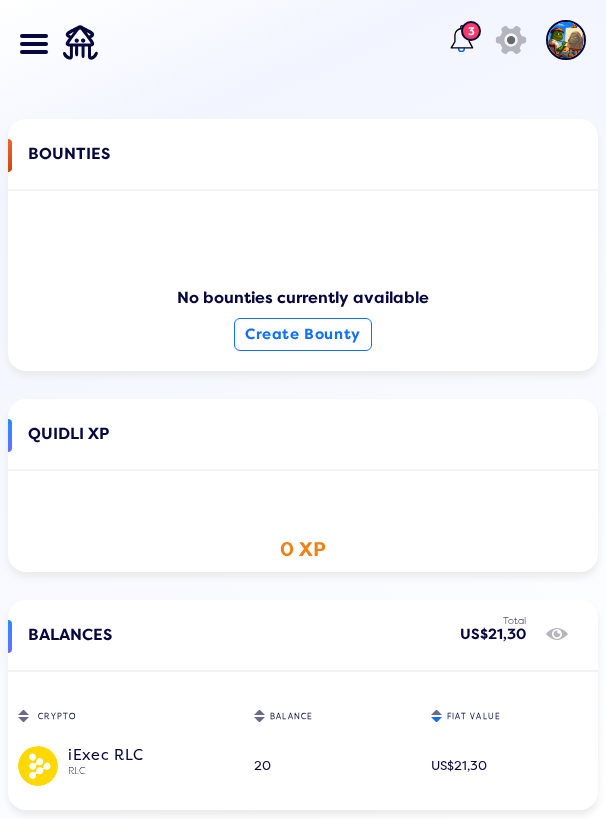 click at bounding box center (462, 40) 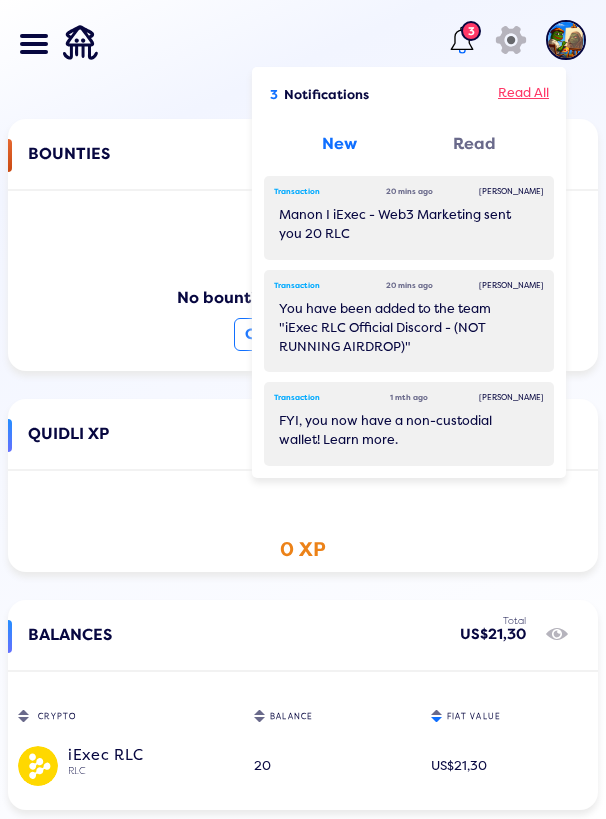 click on "Read All" at bounding box center (523, 95) 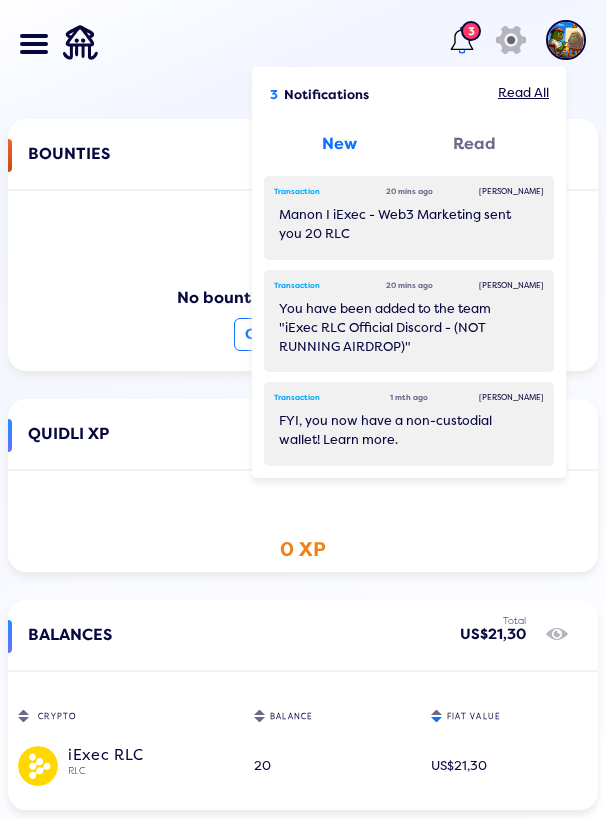 click on "Dashboard  Balances  Send  NFT Badges  Bounties  History  Buy Crypto  Deposit & Withdraw  Manage Groups  Tutorials Add to Slack Add to Discord Add to GitHub Add to Telegram Add Your Token 3 3  Notifications Read All New Read Transaction 20 mins ago  [PERSON_NAME]  Manon I iExec - Web3 Marketing sent you 20 RLC Transaction 20 mins ago  [PERSON_NAME]  You have been added to the team "iExec RLC Official Discord  -  (NOT RUNNING AIRDROP)" Transaction 1 mth ago  [PERSON_NAME]  FYI, you now have a non-custodial wallet! Learn more.
icon
Dashboard Balances Send NFT Badges Bounties History Buy Crypto Deposit & Withdraw Manage Groups Tutorials icon Add to Slack icon Add to Discord
icon Add to GitHub
icon Add to Telegram icon Add Your Token BOUNTIES  No bounties currently available   Create Bounty  QUIDLI XP
0 XP
GROUP ACTIVITY ALL Loading..." at bounding box center (303, 409) 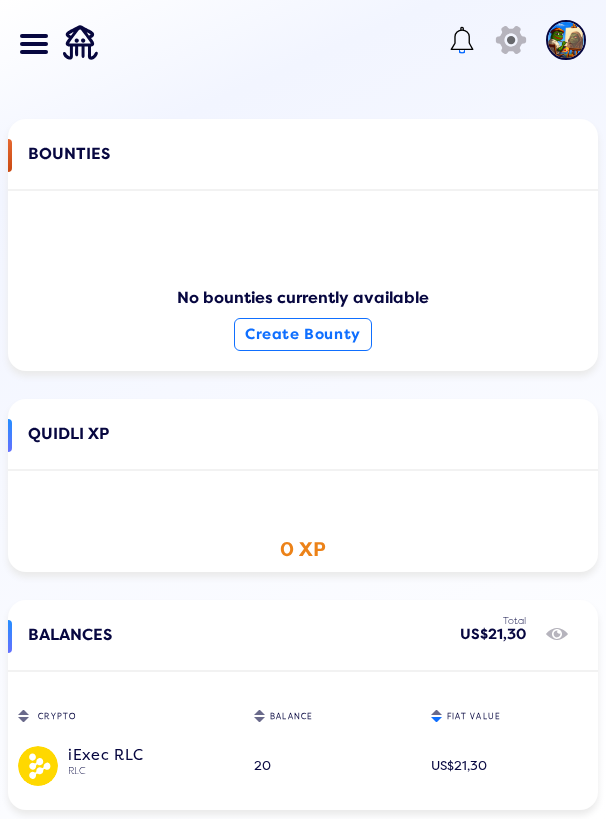 click on "BOUNTIES" at bounding box center (303, 174) 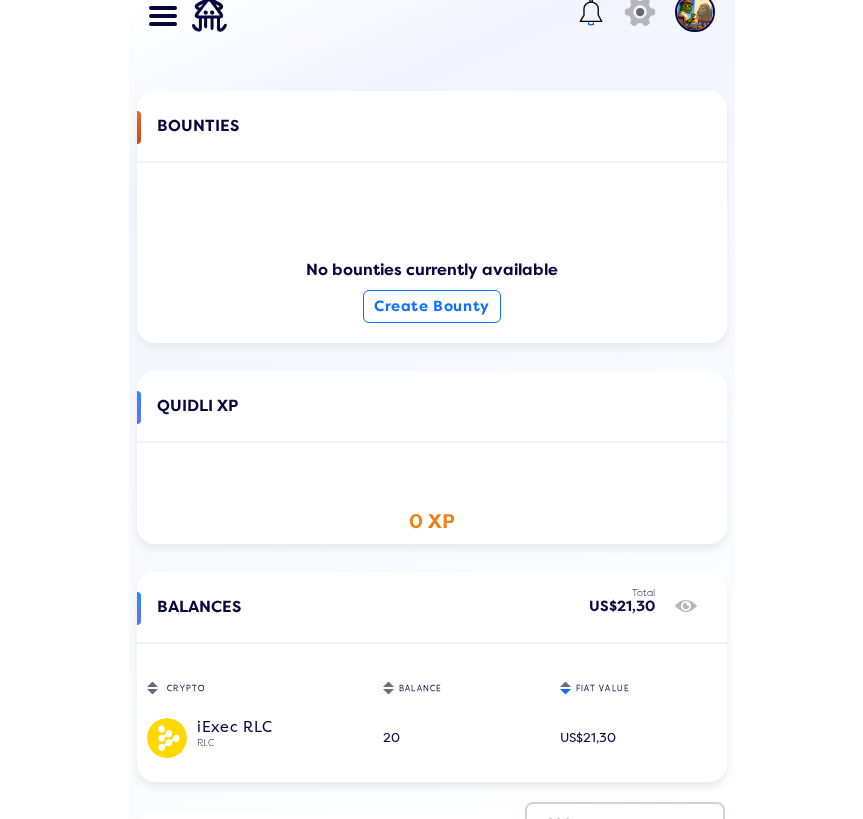 scroll, scrollTop: 0, scrollLeft: 0, axis: both 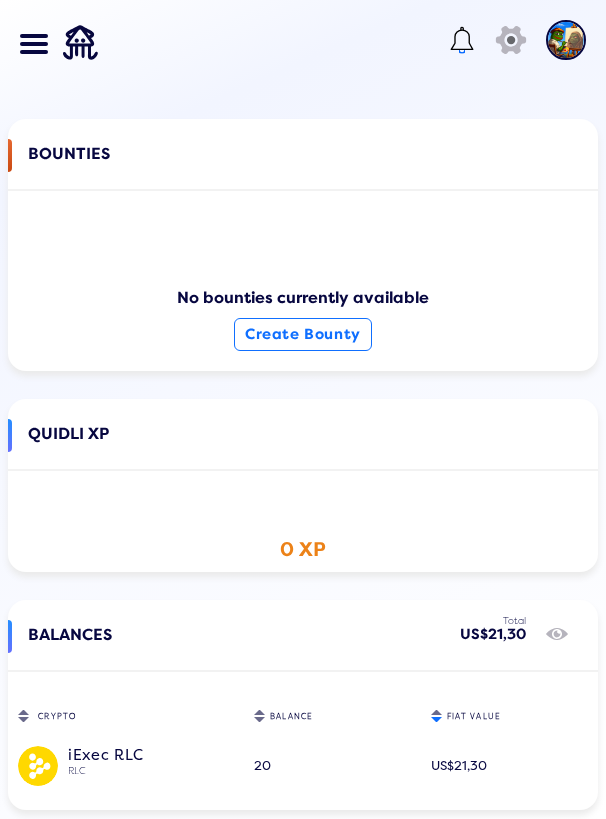 click 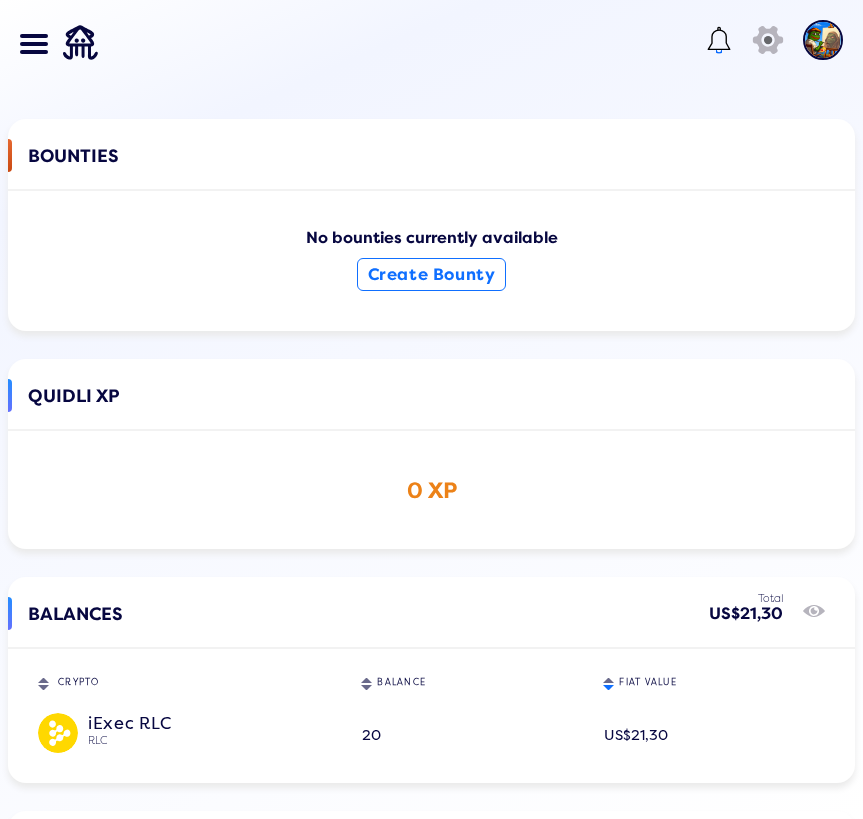 click 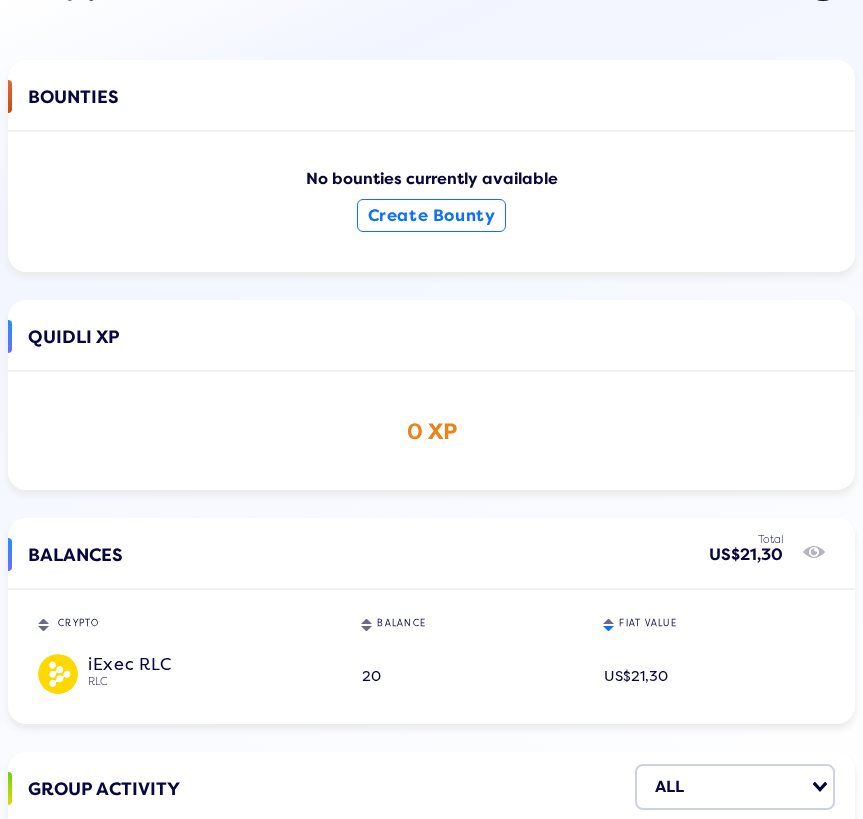 scroll, scrollTop: 0, scrollLeft: 0, axis: both 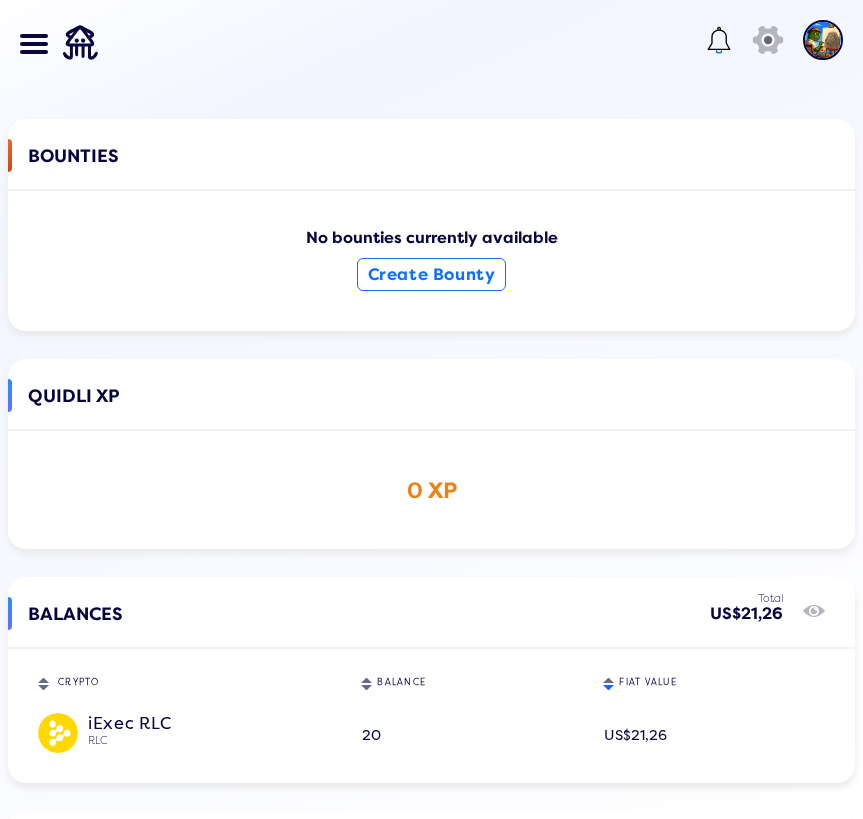 click 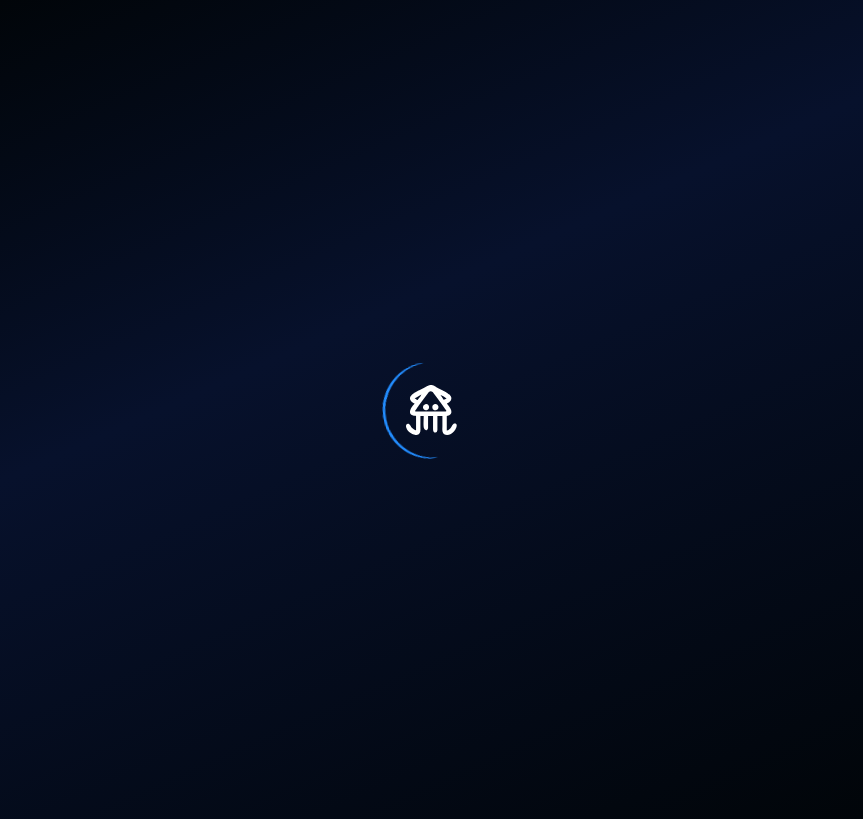 scroll, scrollTop: 0, scrollLeft: 0, axis: both 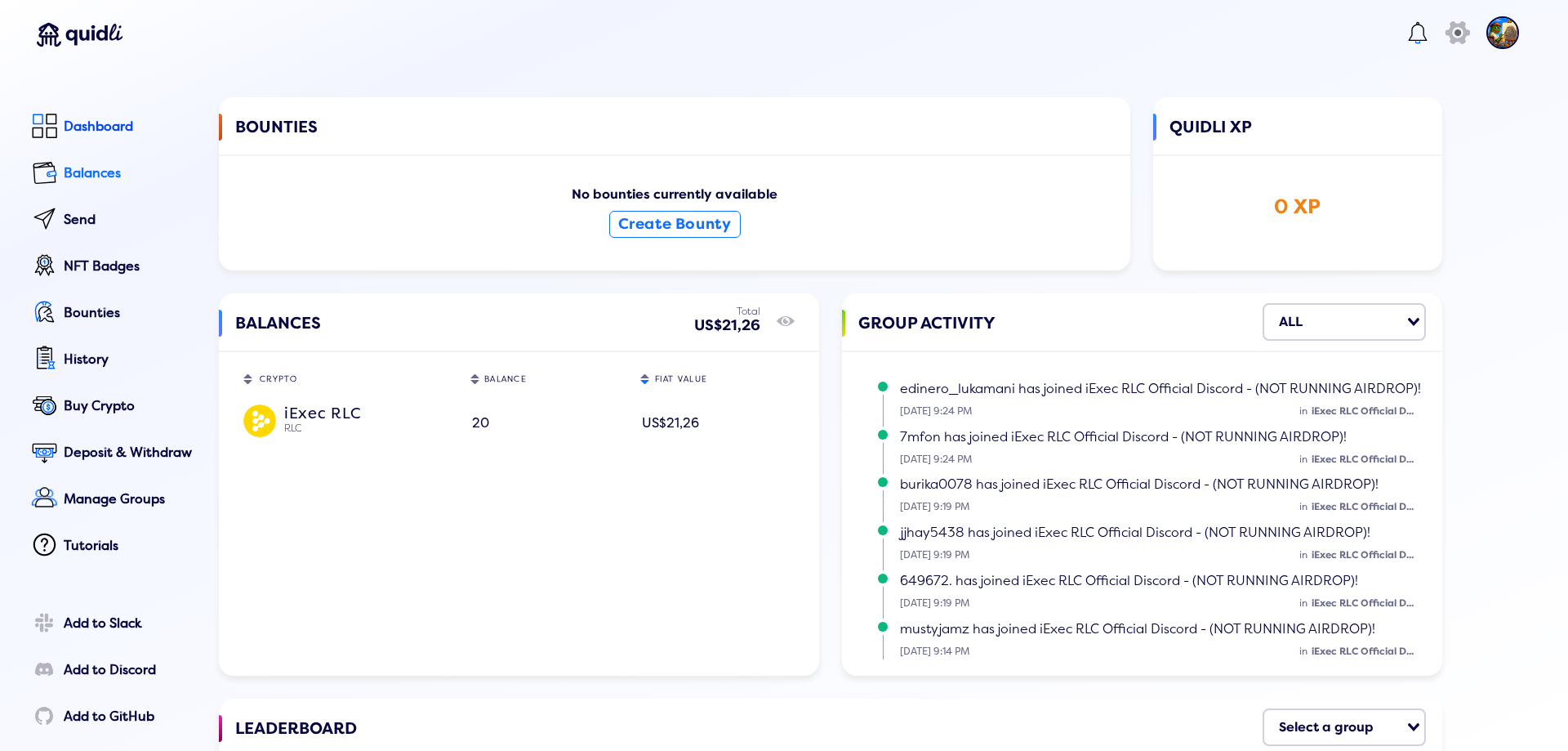 click on "Balances" 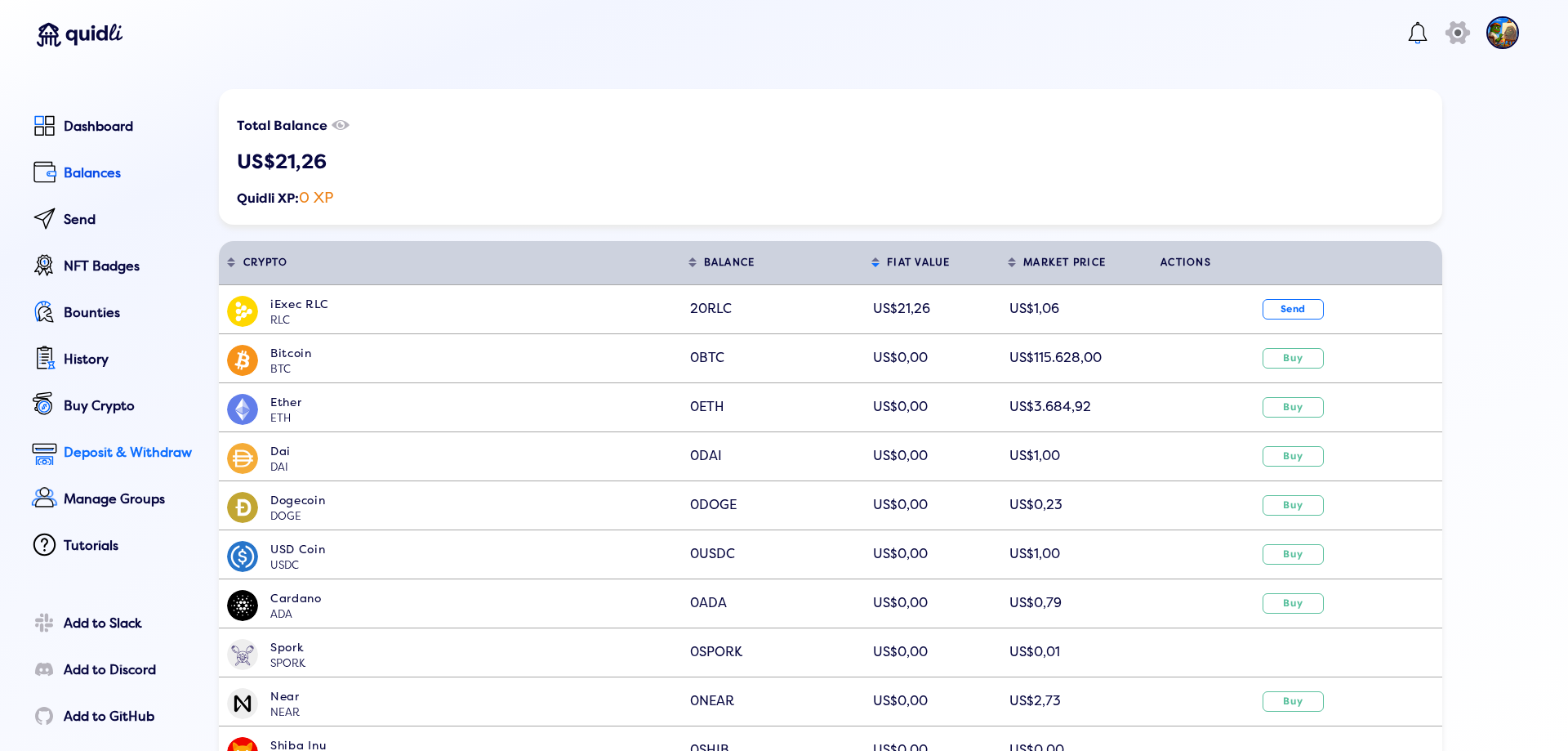 click on "Deposit & Withdraw" 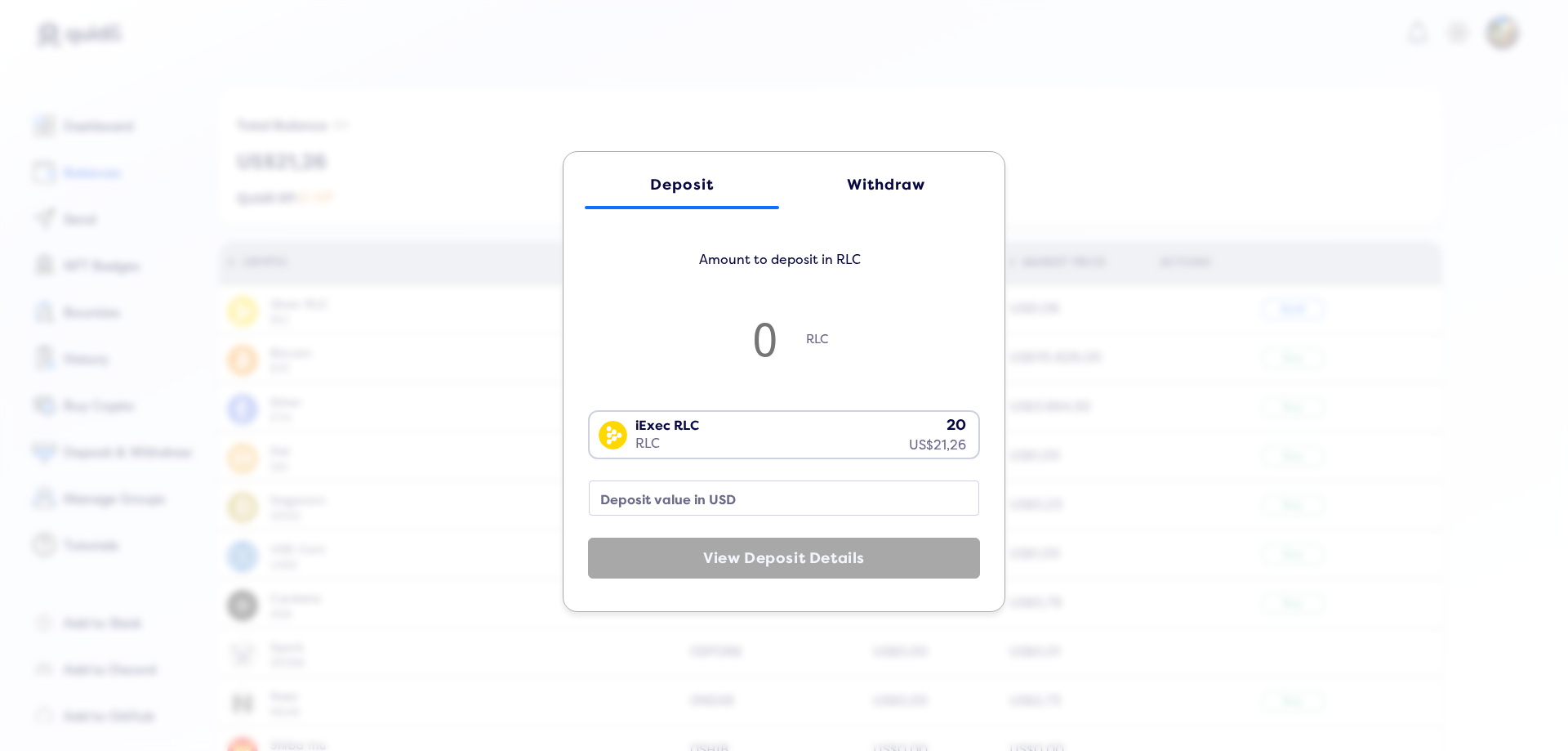 click on "Withdraw" 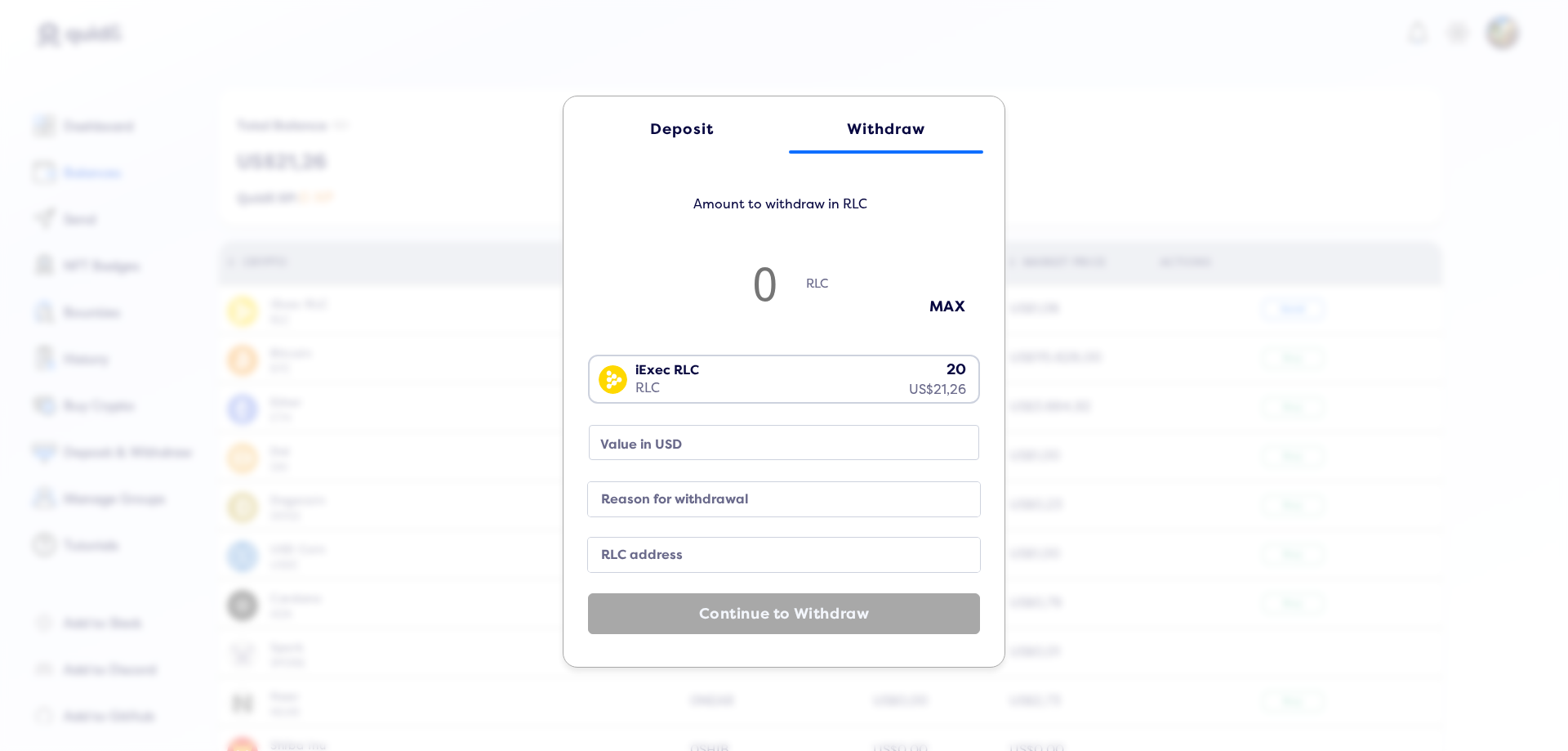 click on "RLC address" at bounding box center [771, 555] 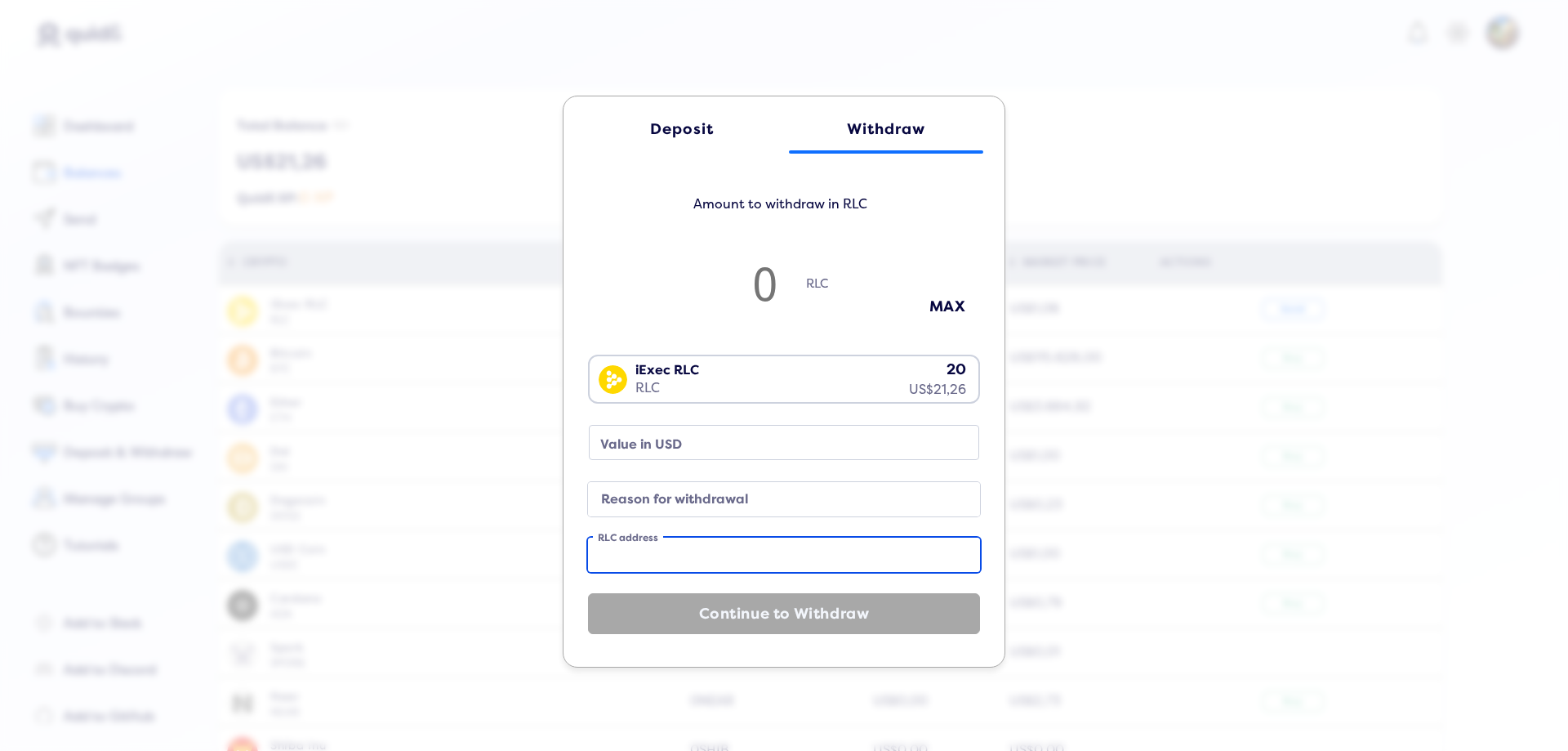 paste on "0xdc8989c81670E1213e340865C6Ad17Da51F803aE" 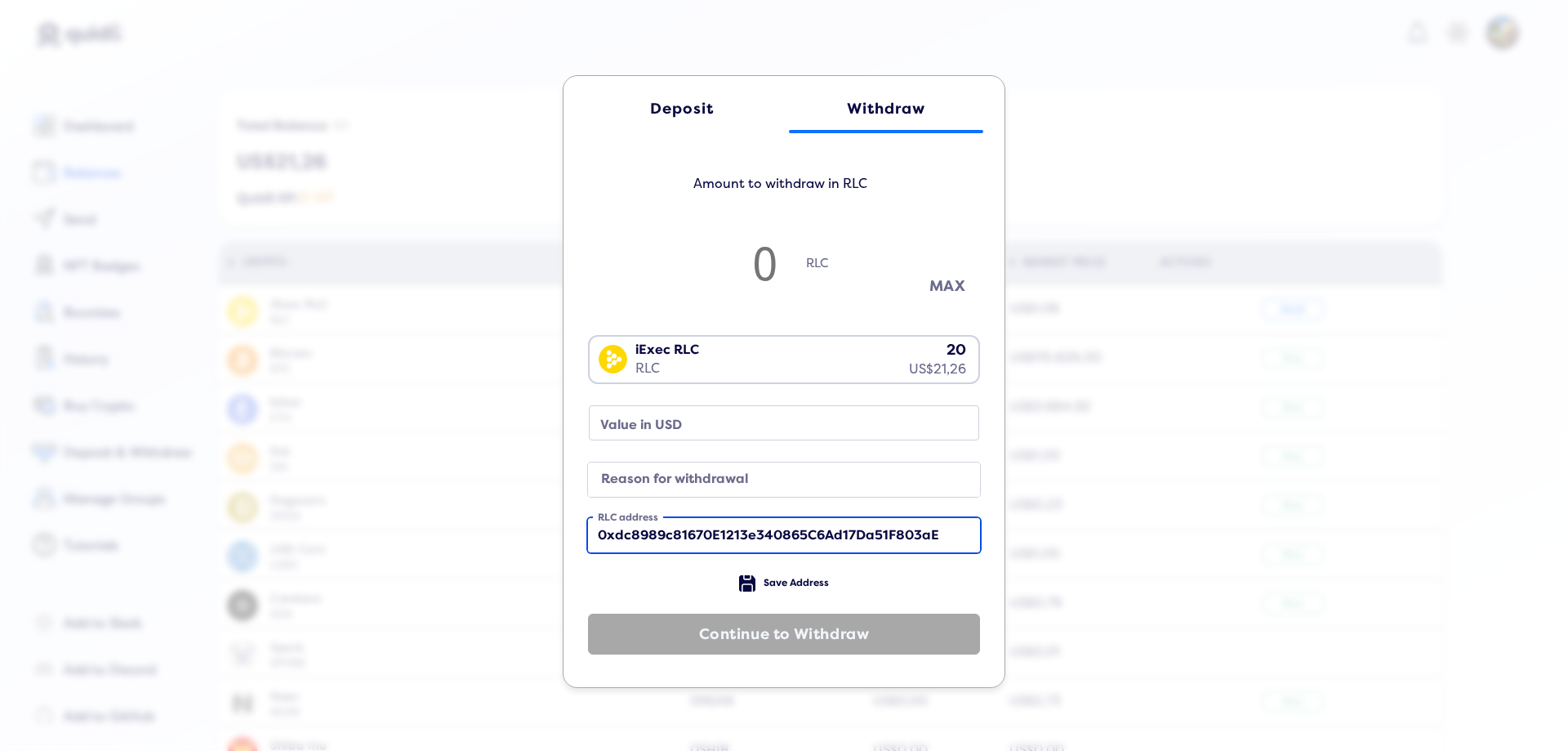 type on "0xdc8989c81670E1213e340865C6Ad17Da51F803aE" 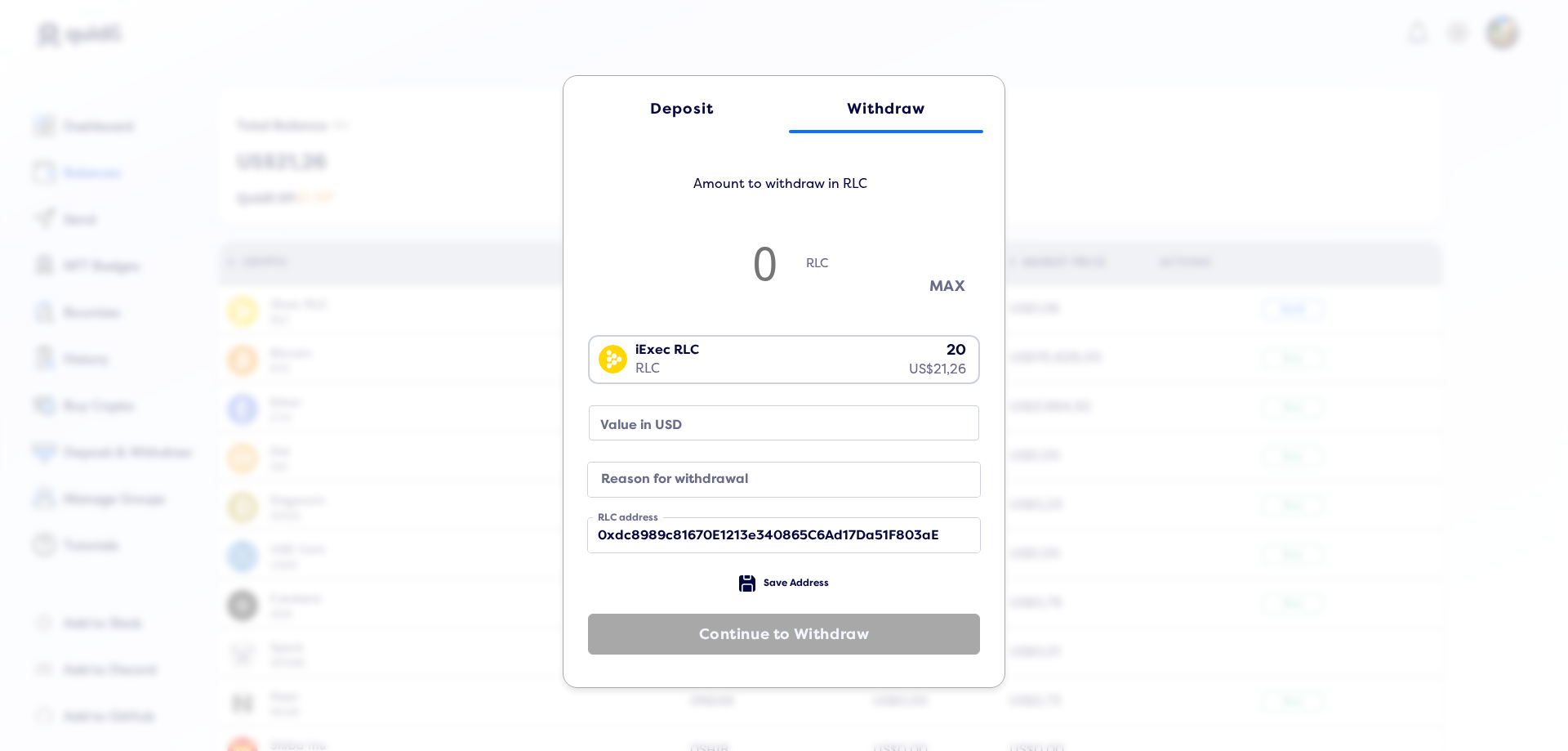 click on "MAX" at bounding box center [947, 287] 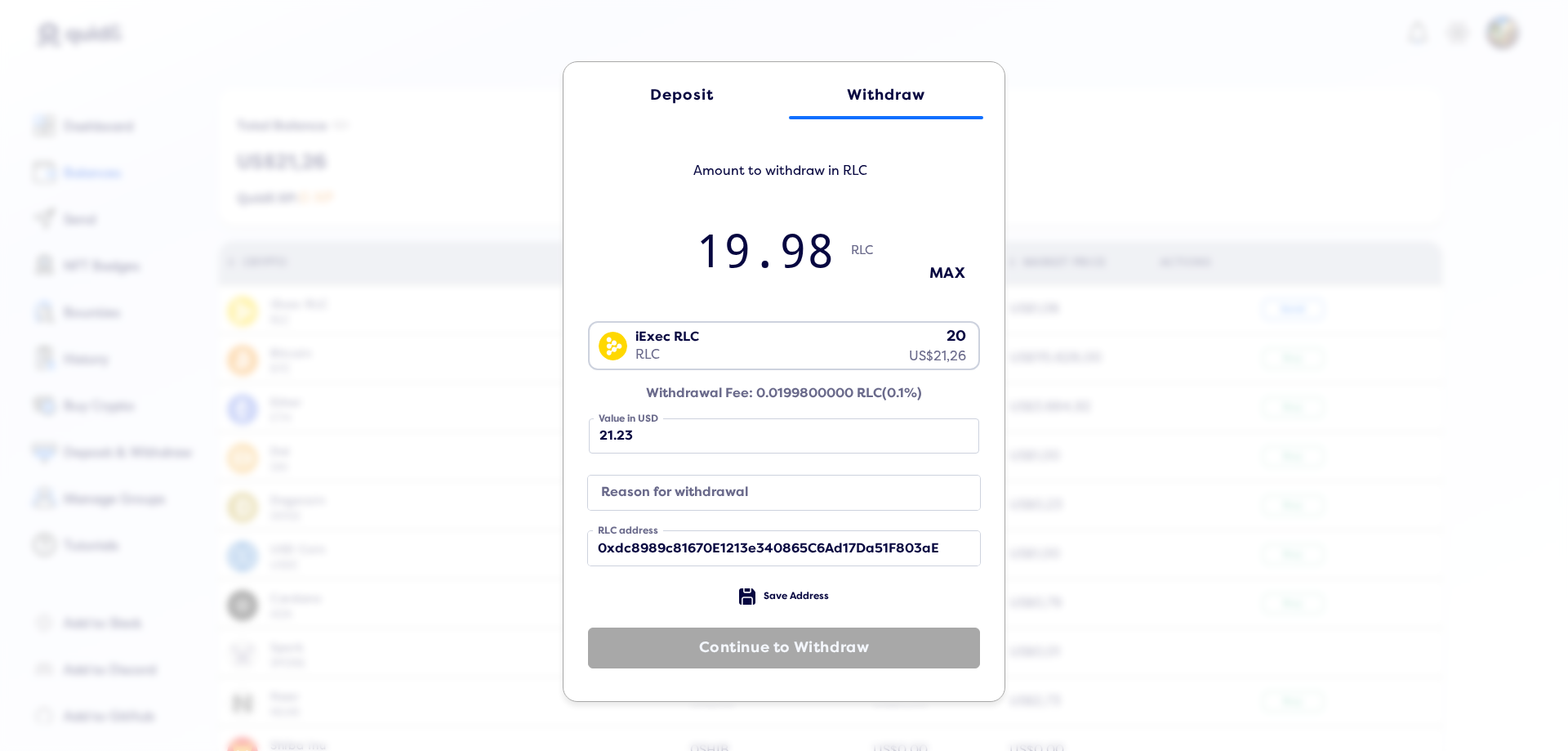 click on "Reason for withdrawal" at bounding box center (771, 493) 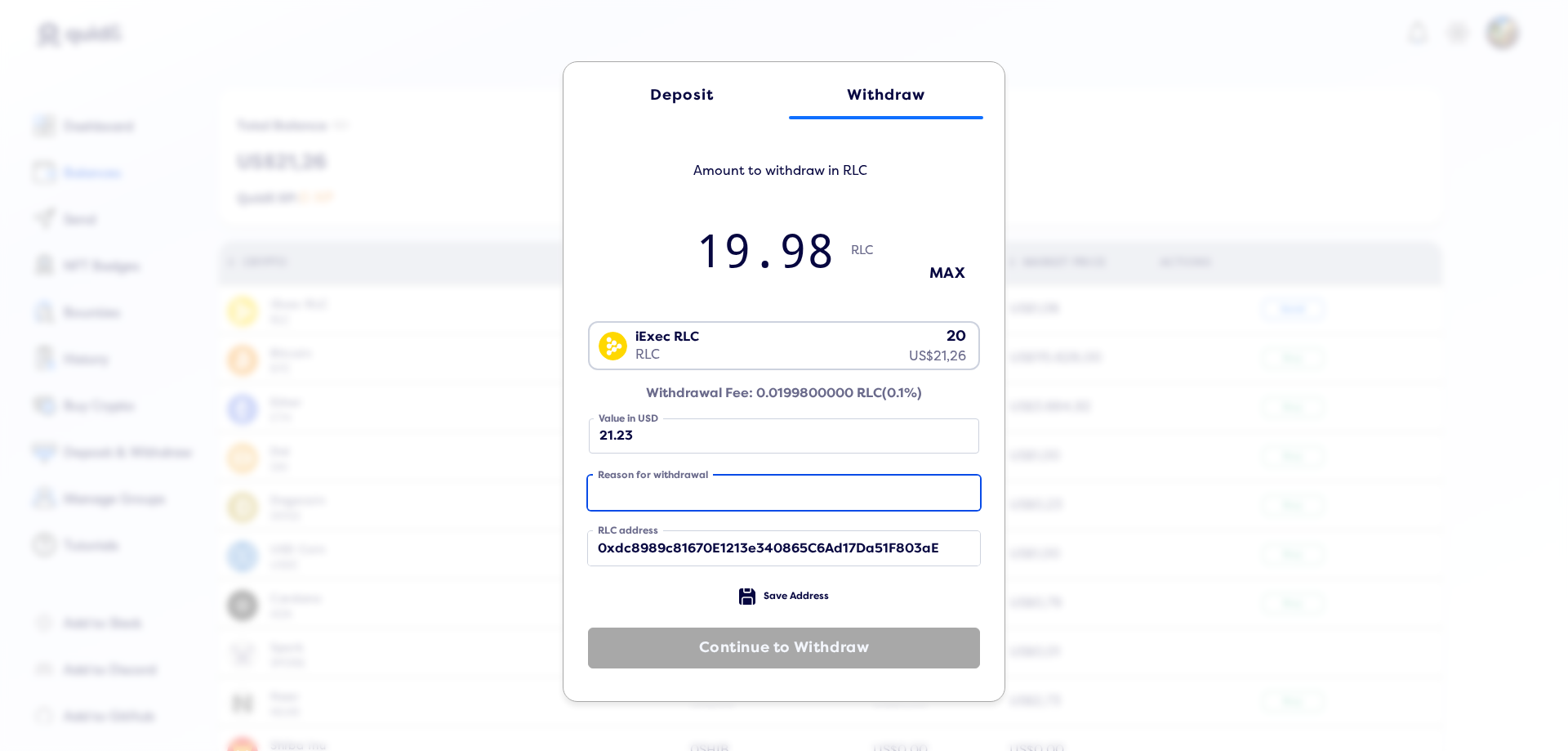 click on "Reason for withdrawal" at bounding box center (784, 493) 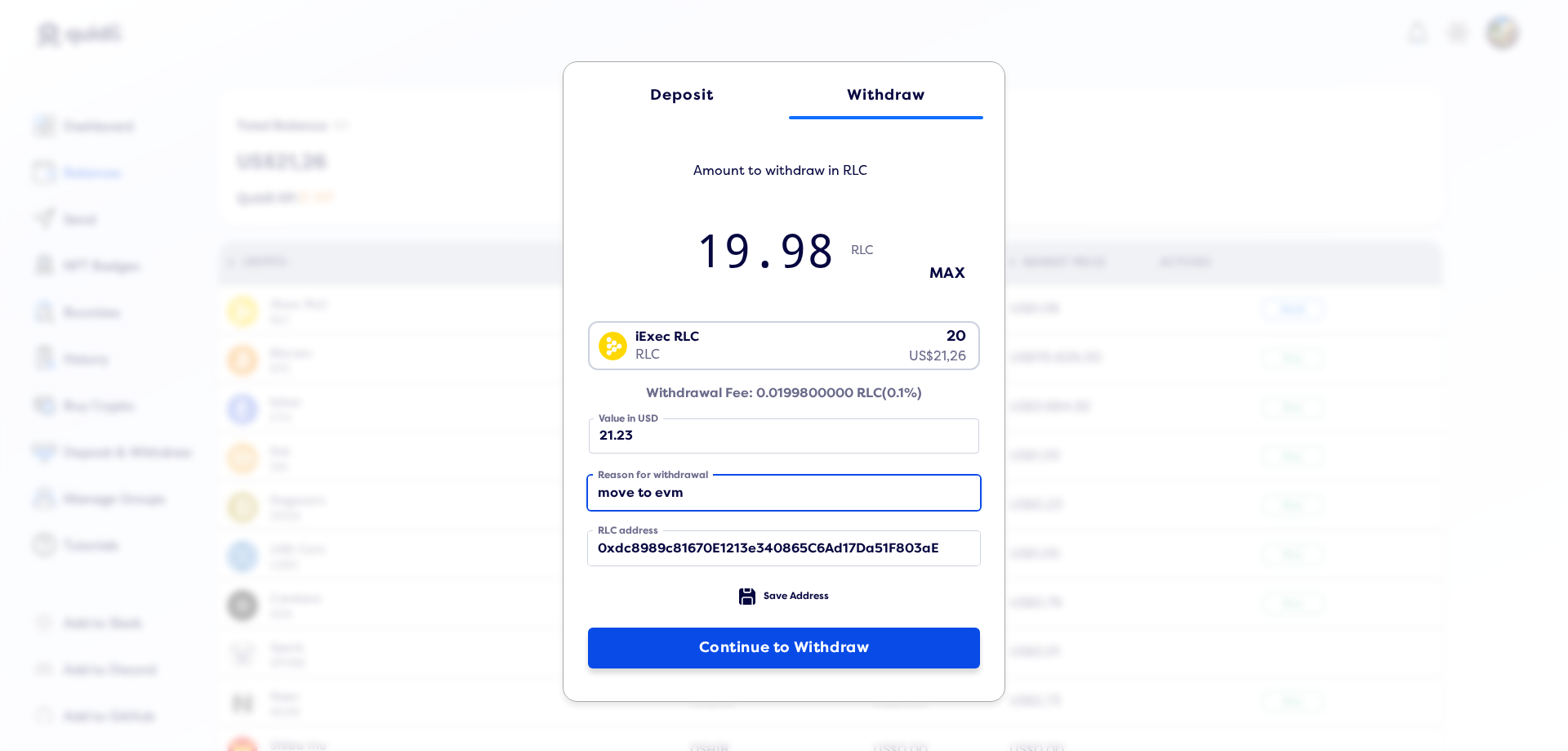 type on "move to evm" 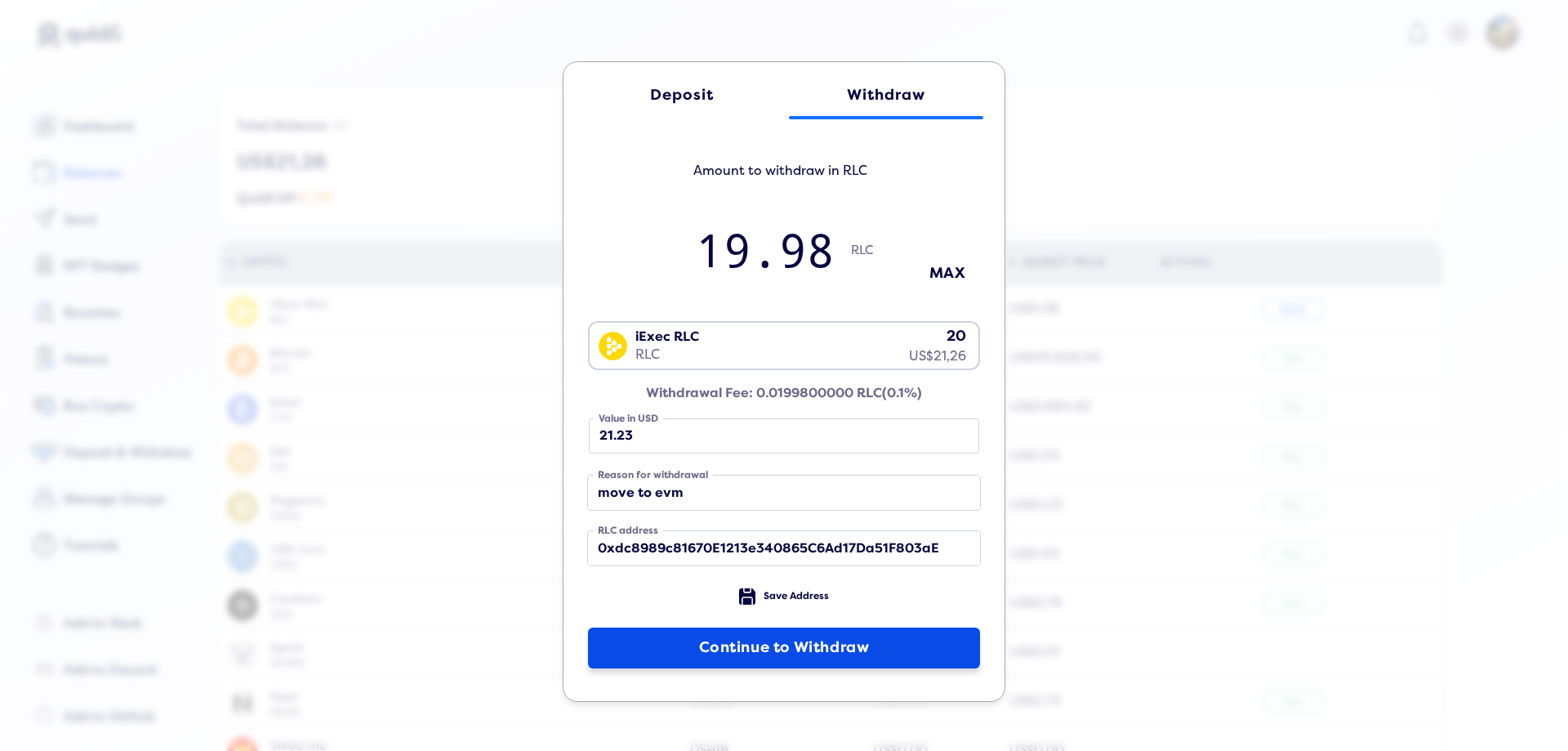 click on "Continue to Withdraw" 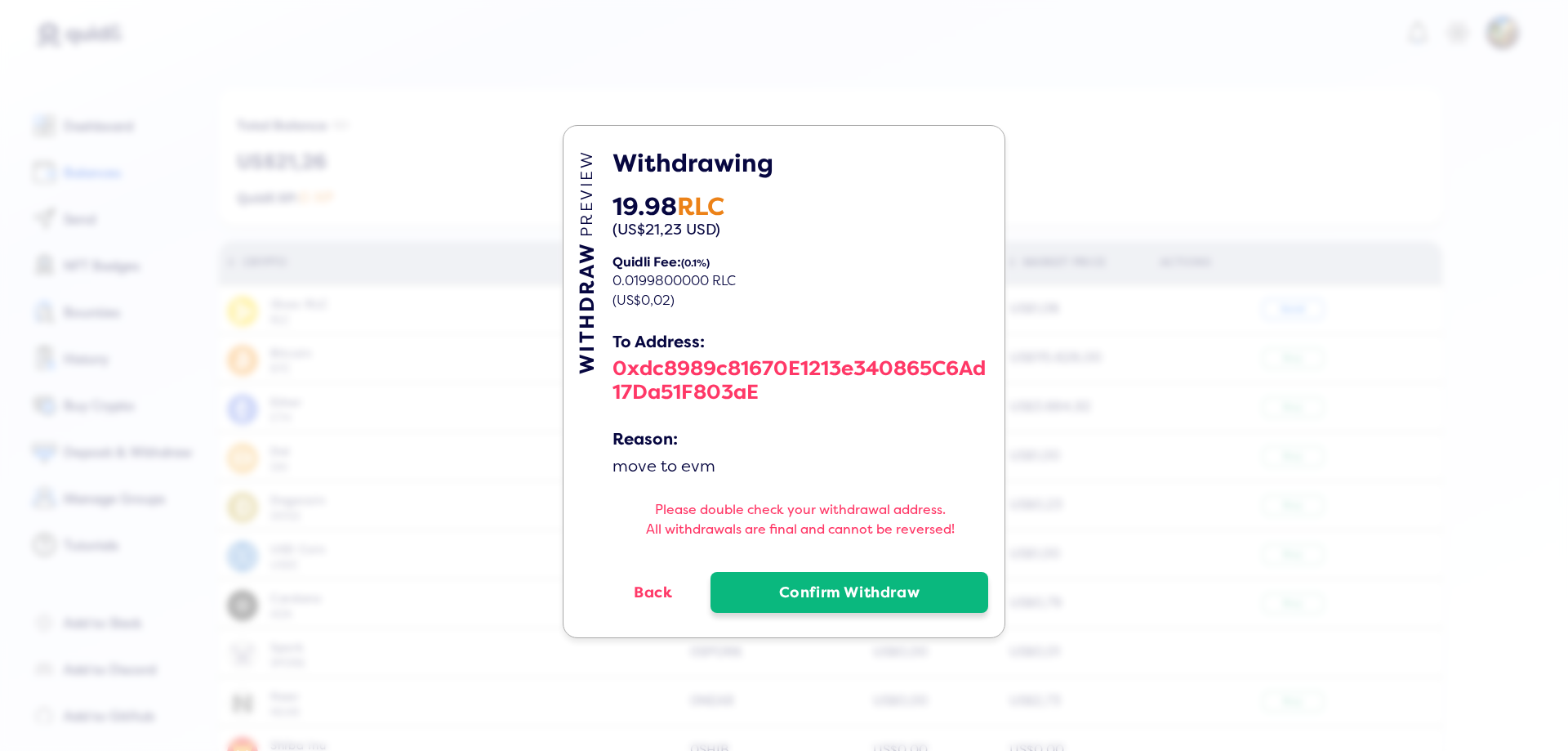click on "Confirm Withdraw" at bounding box center (849, 592) 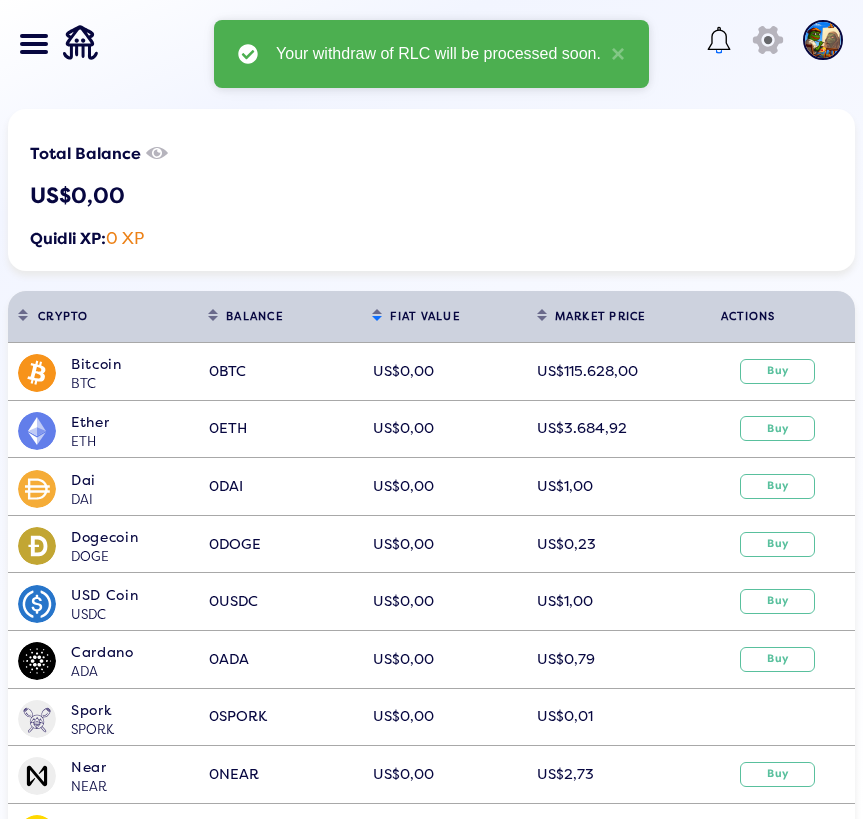 click on "US$0,00" at bounding box center [431, 197] 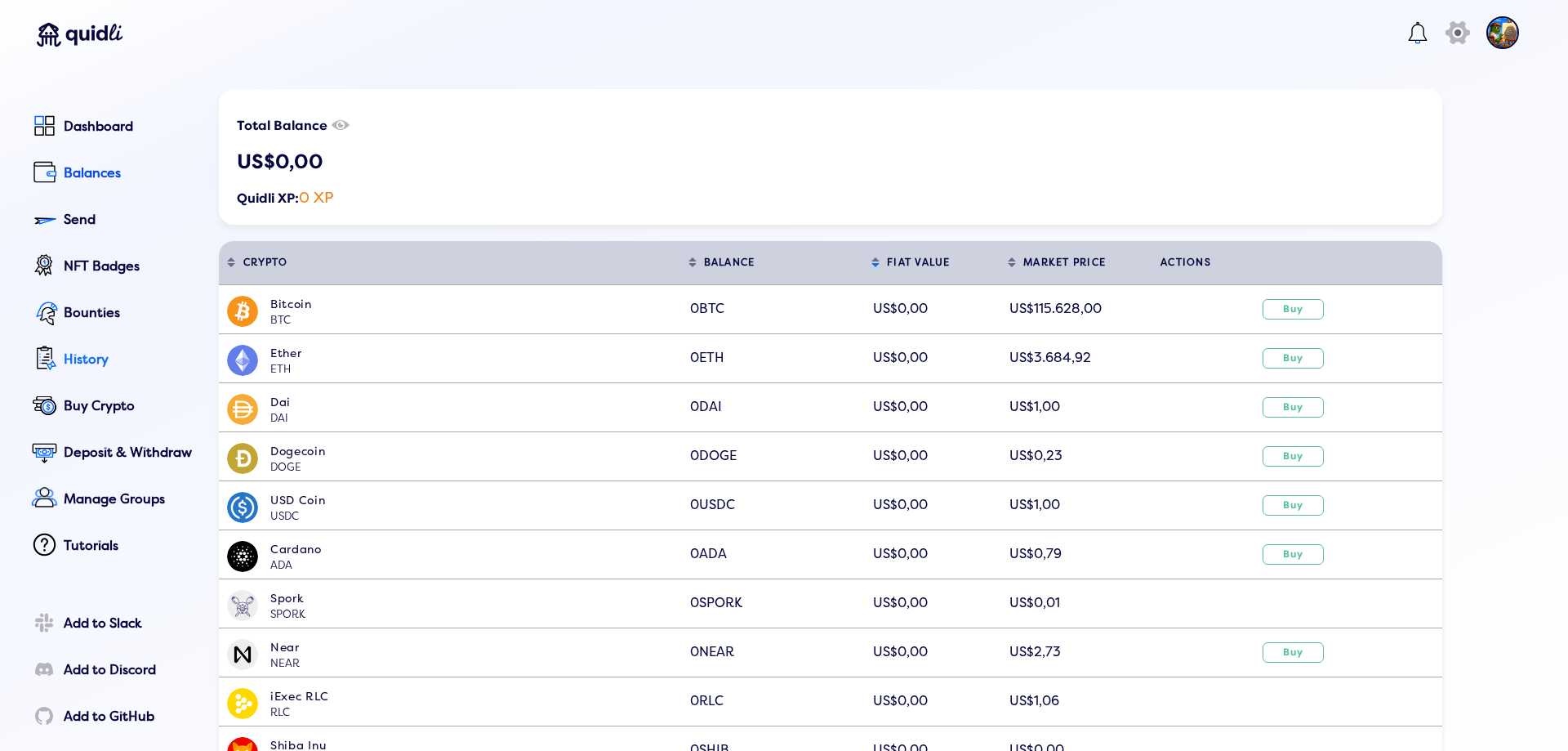 click on "History" 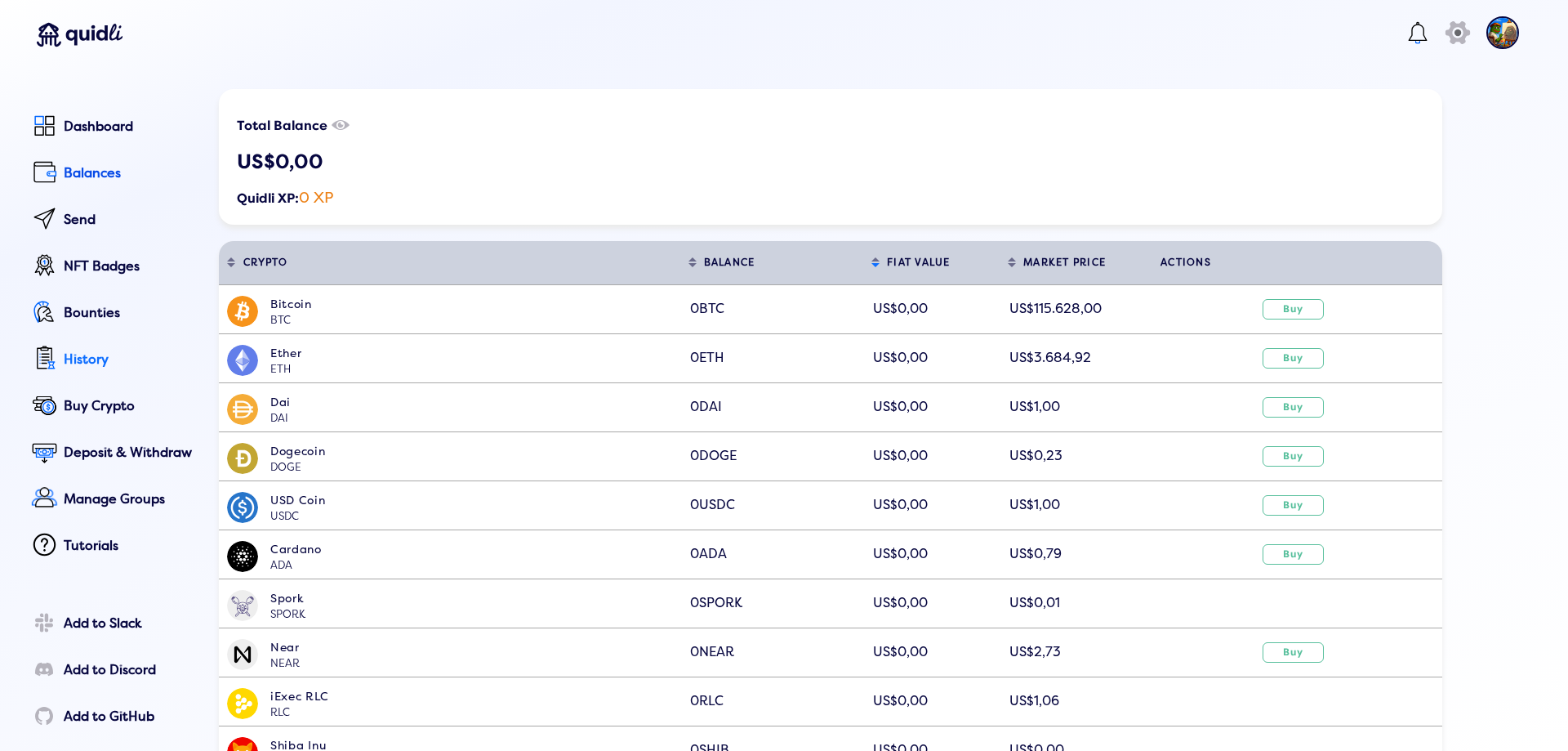 select on "50" 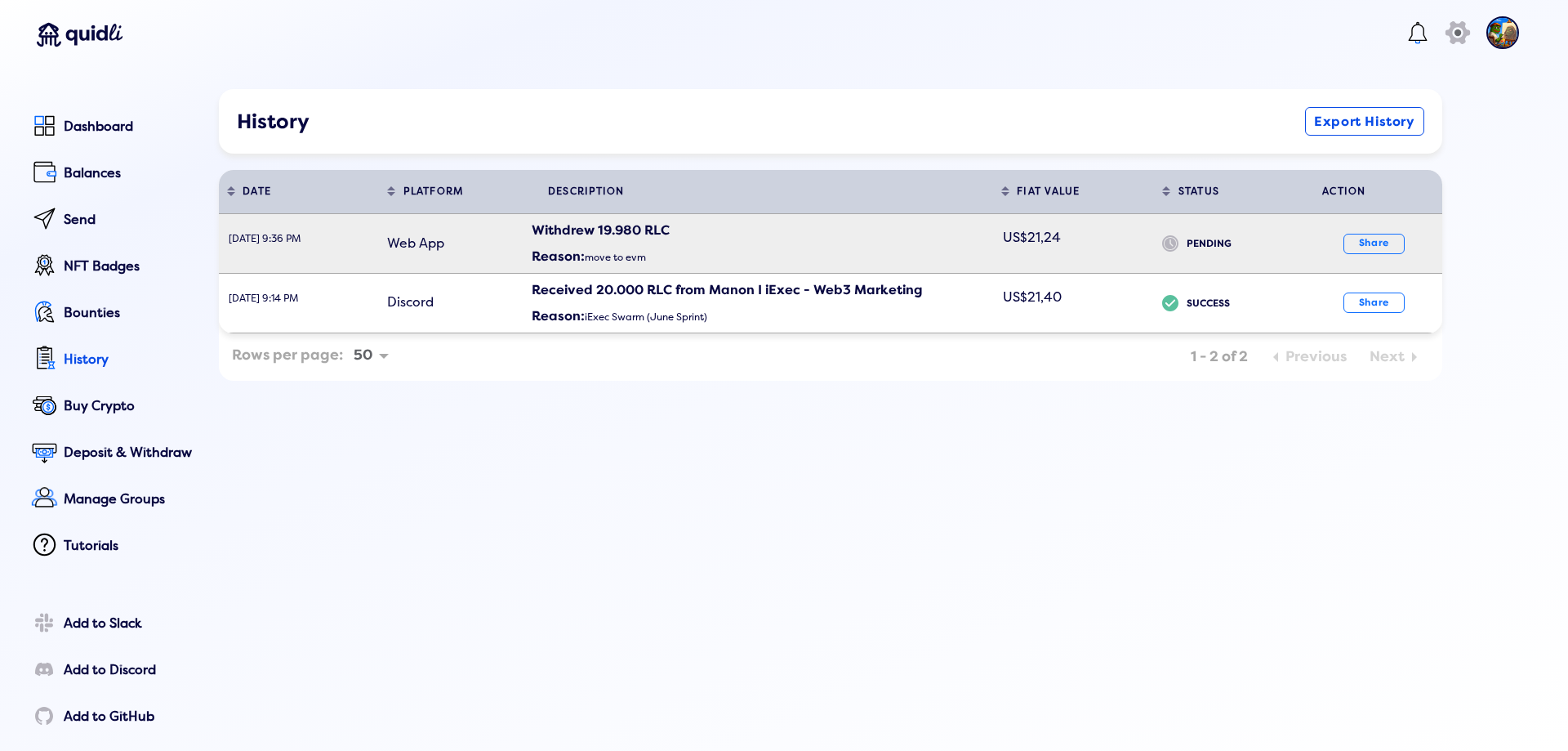 click on "Reason:  move to evm" at bounding box center (762, 257) 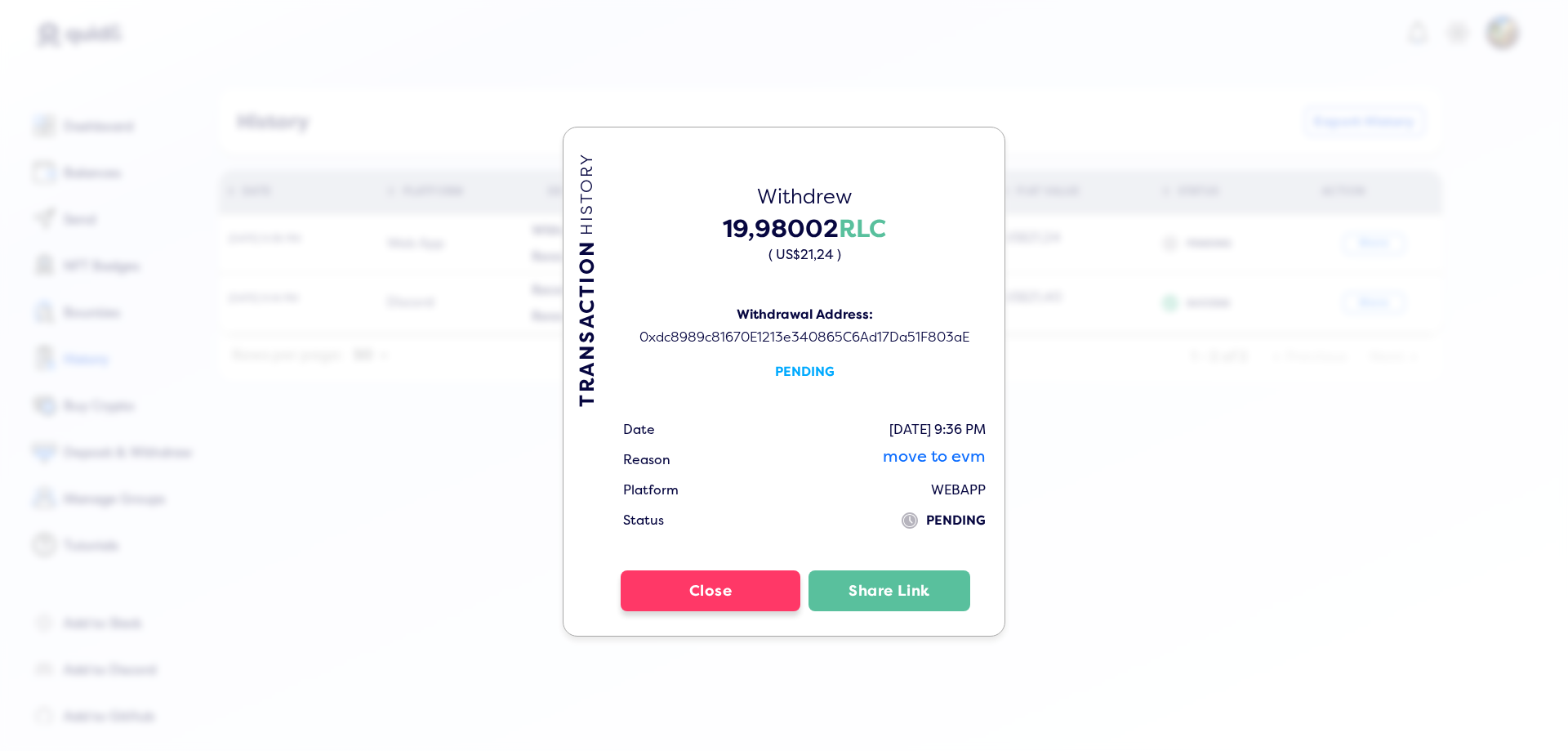 click on "Close" at bounding box center (710, 591) 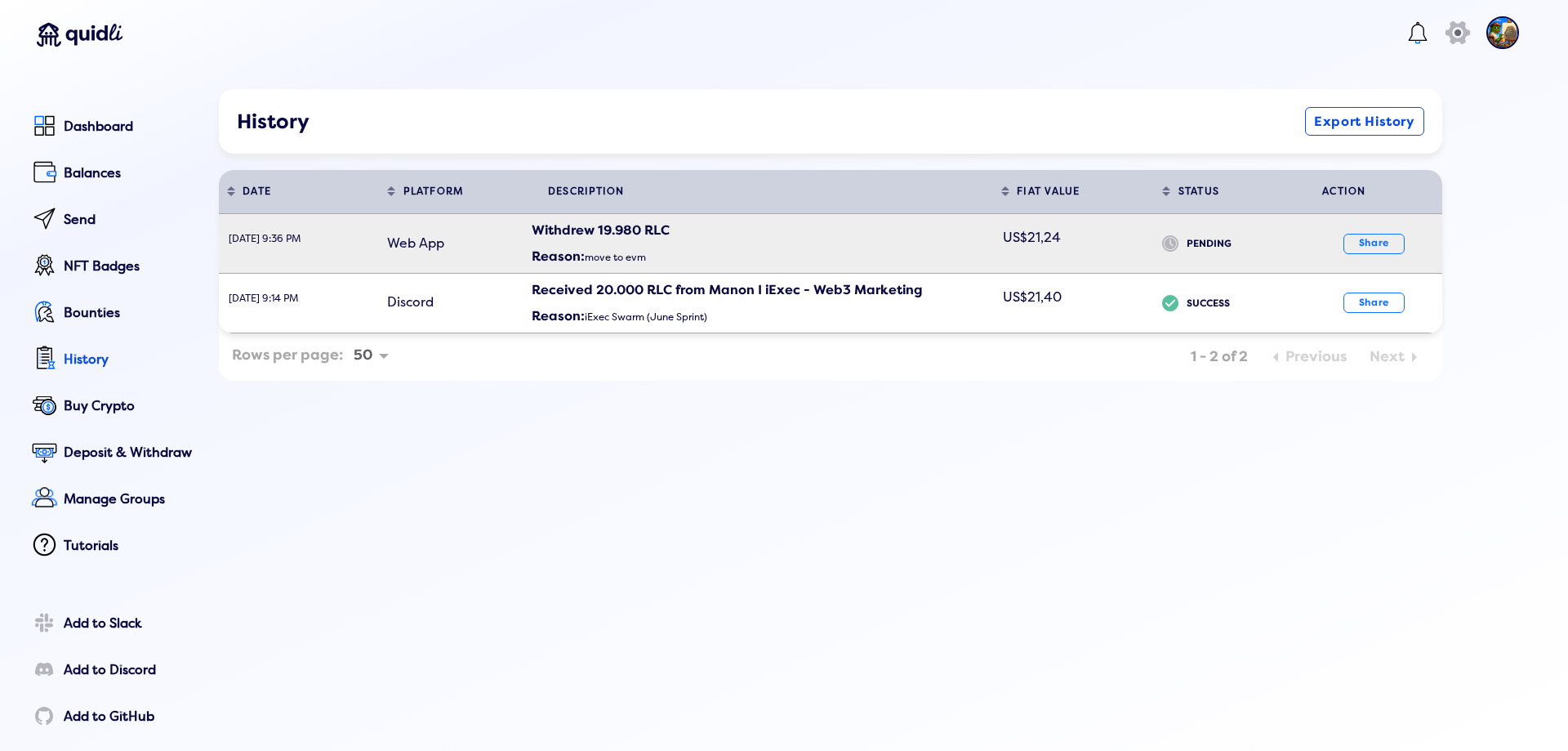 click on "Reason:  move to evm" at bounding box center (762, 257) 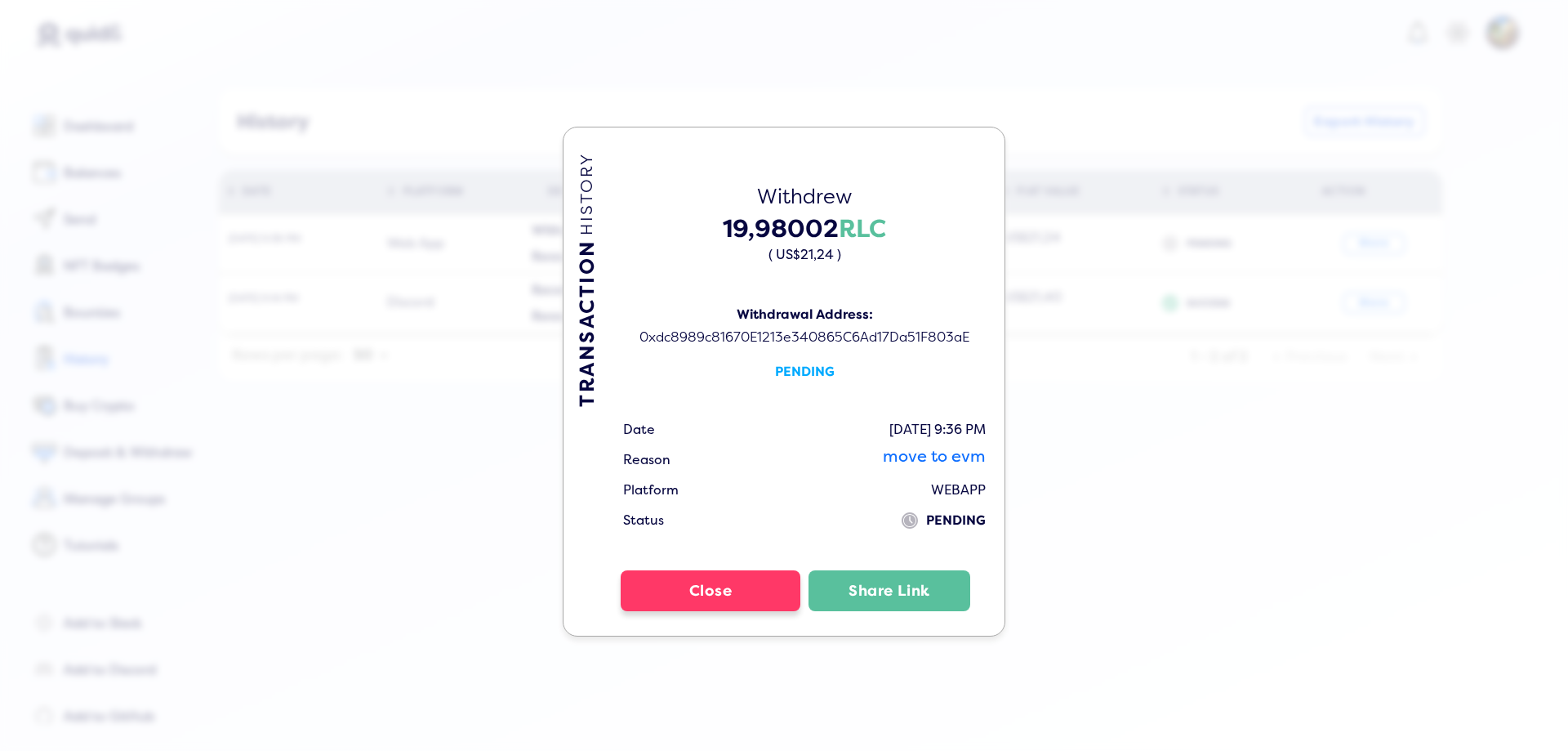 click on "Close" at bounding box center (710, 591) 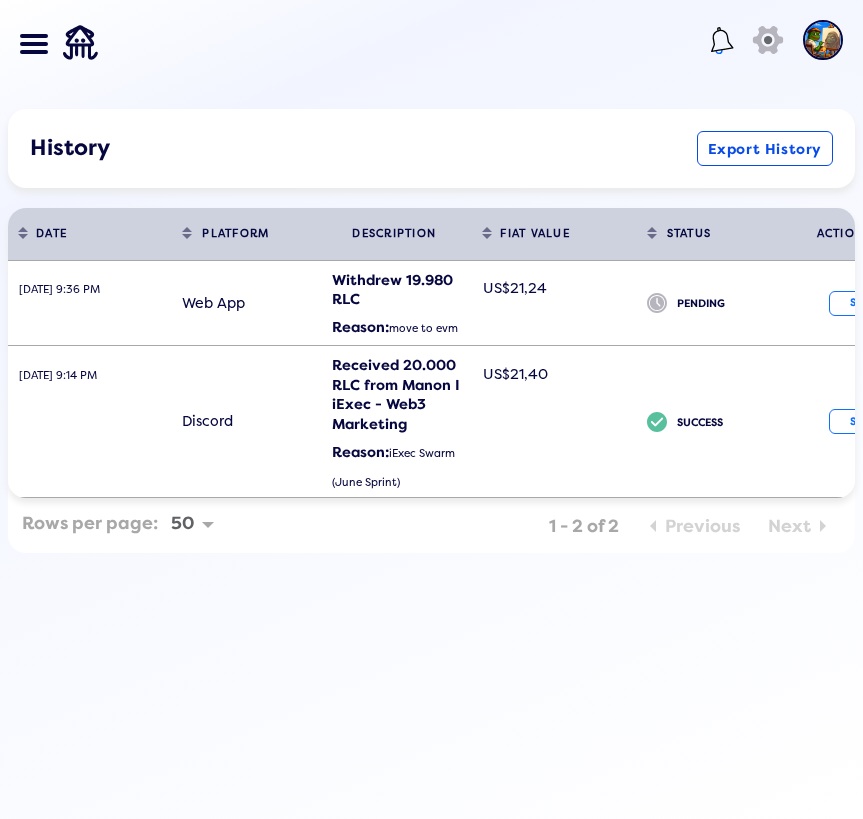 click at bounding box center [713, 51] 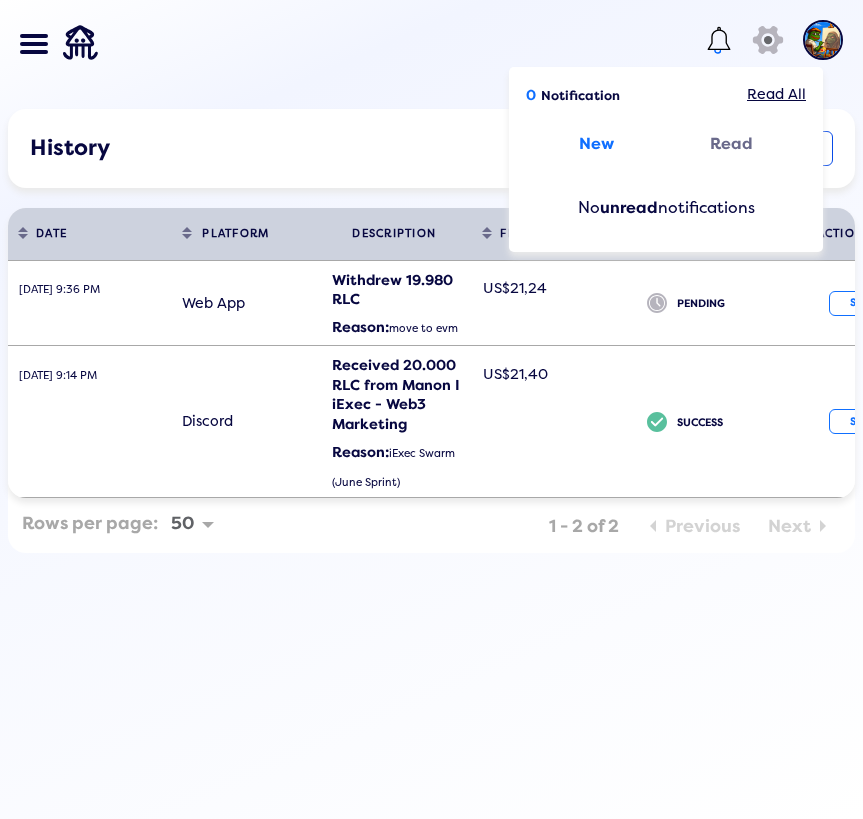 click on "Dashboard  Balances  Send  NFT Badges  Bounties  History  Buy Crypto  Deposit & Withdraw  Manage Groups  Tutorials Add to Slack Add to Discord Add to GitHub Add to Telegram Add Your Token 0  Notification Read All New Read  No  unread  notifications
icon" at bounding box center (431, 44) 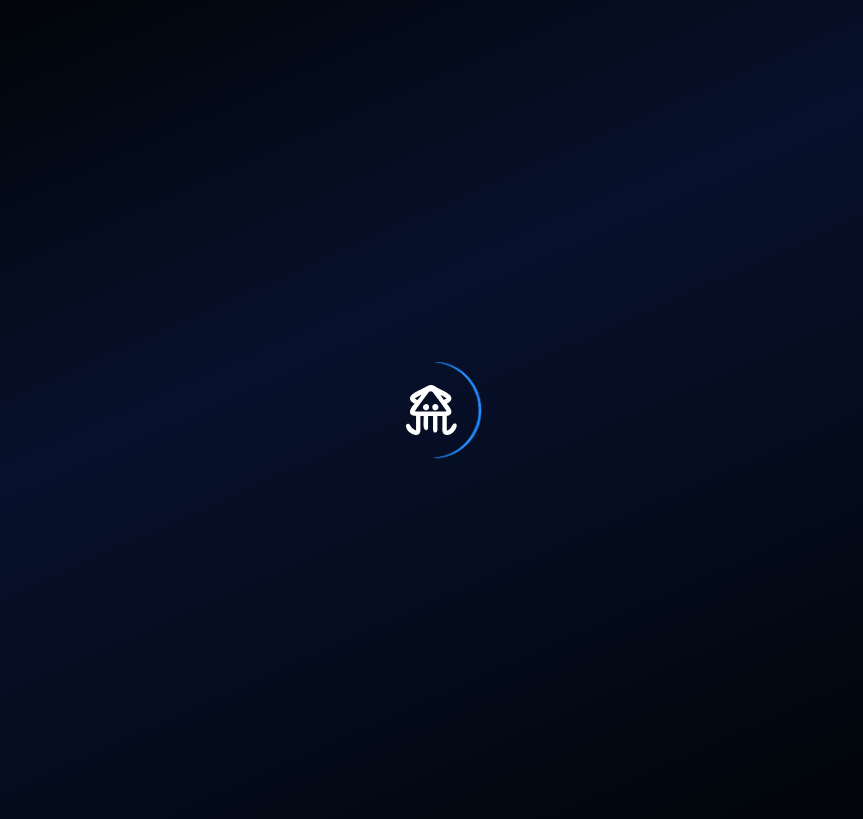 scroll, scrollTop: 0, scrollLeft: 0, axis: both 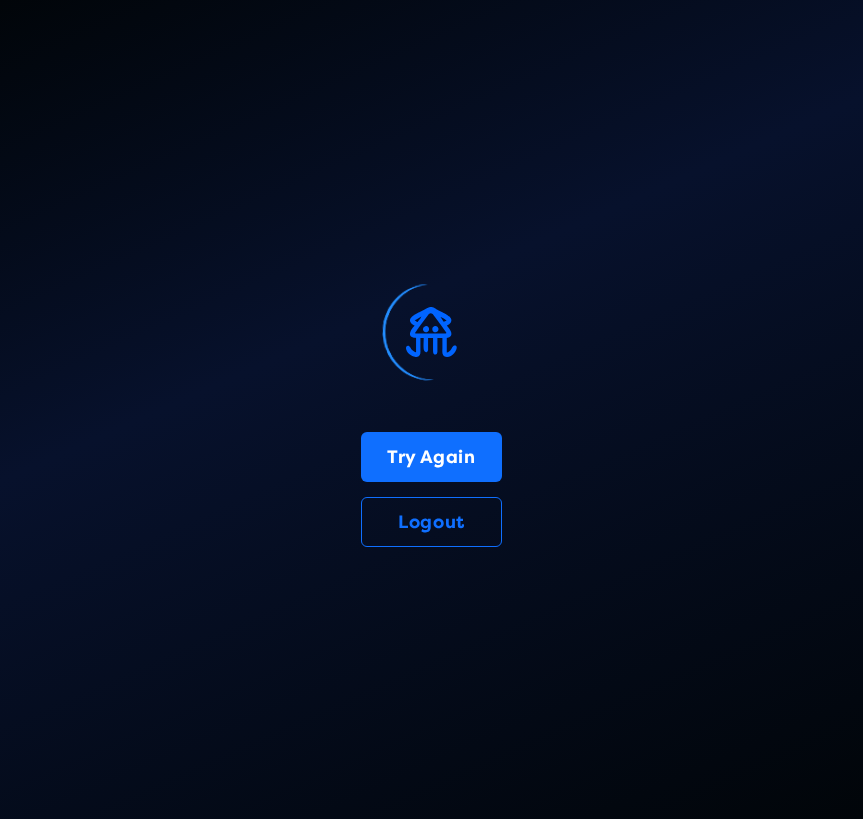 select on "50" 